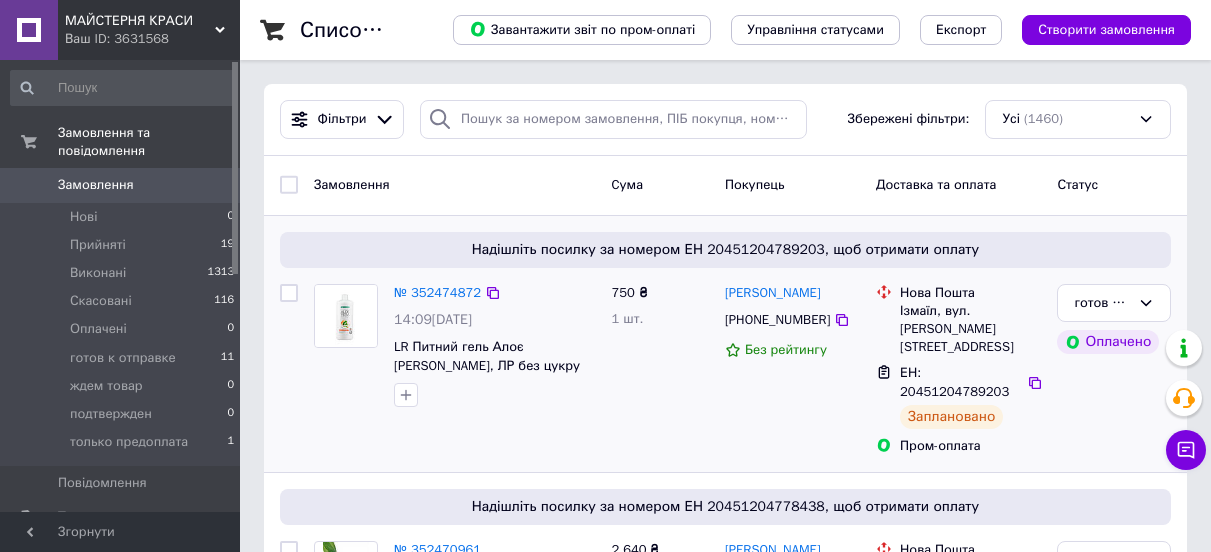 scroll, scrollTop: 0, scrollLeft: 0, axis: both 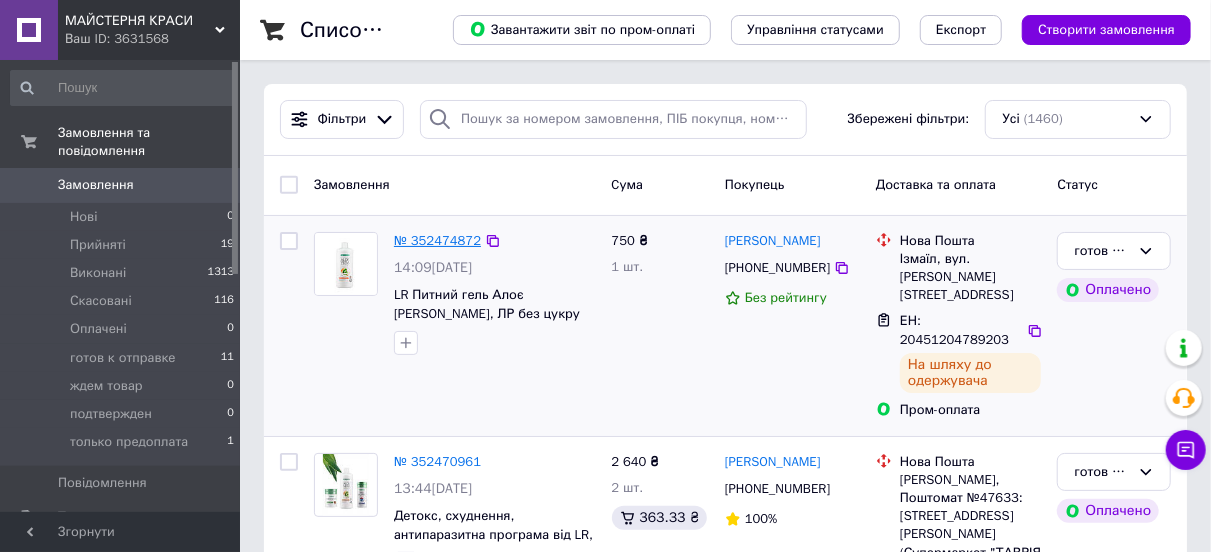 click on "№ 352474872" at bounding box center (437, 240) 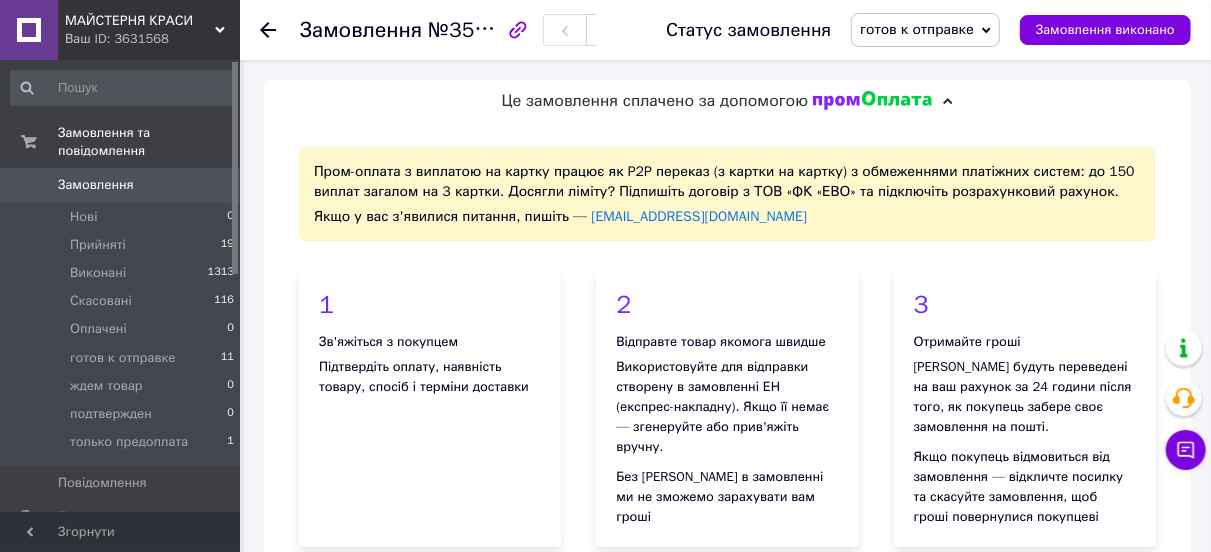 scroll, scrollTop: 77, scrollLeft: 0, axis: vertical 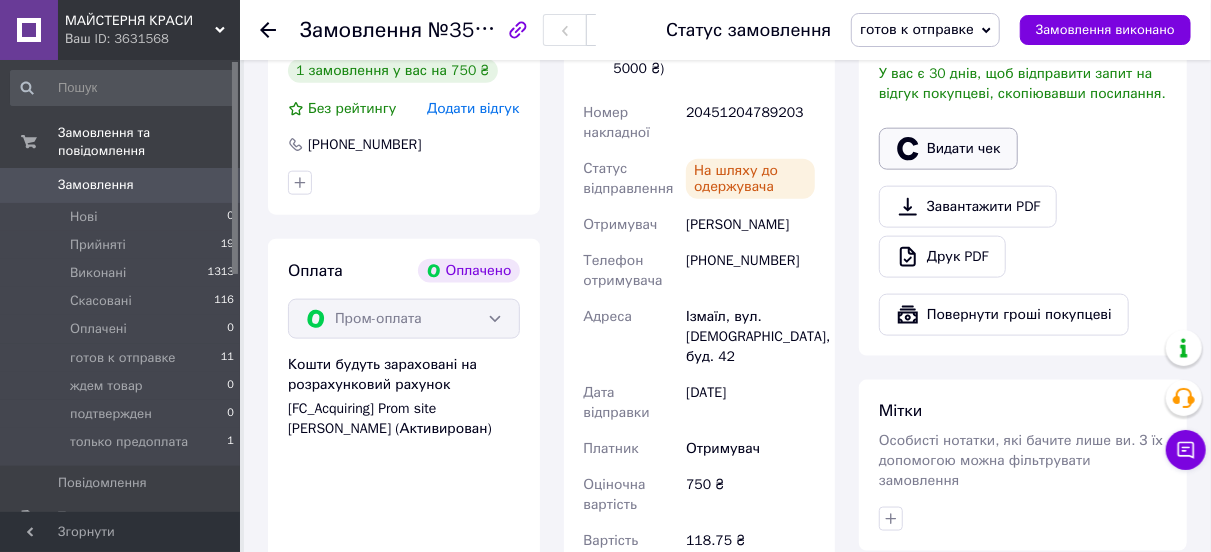 click on "Видати чек" at bounding box center [948, 149] 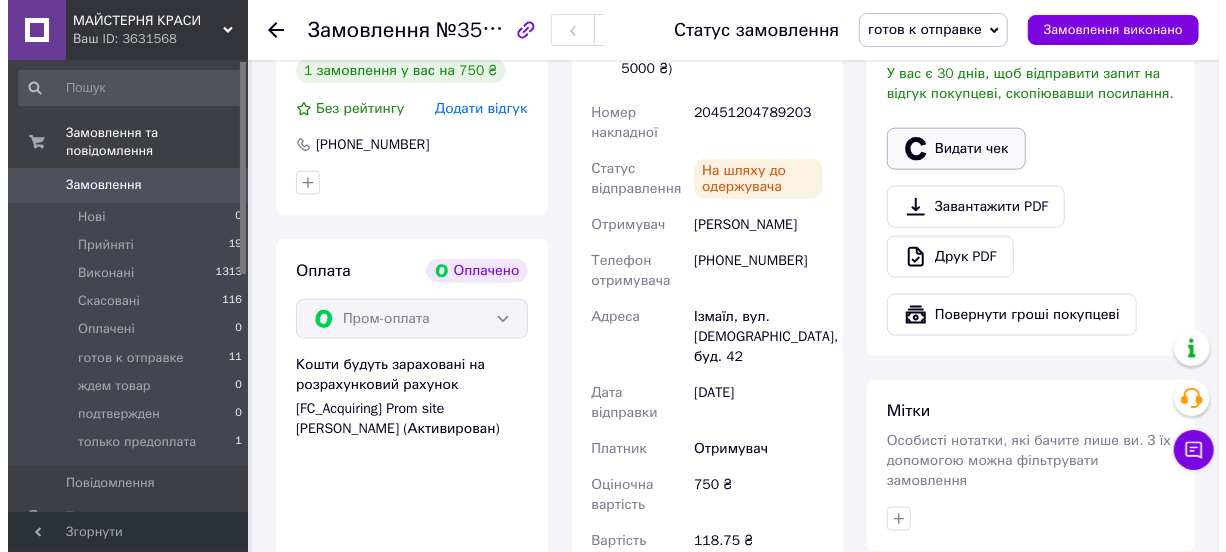 scroll, scrollTop: 56, scrollLeft: 0, axis: vertical 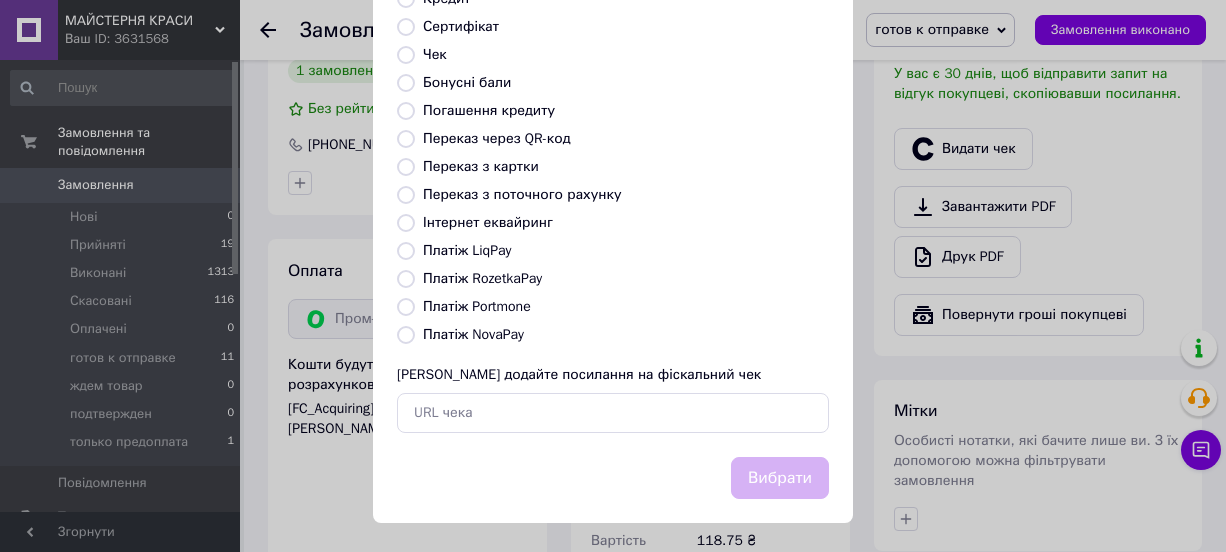 click on "Платіж RozetkaPay" at bounding box center [406, 279] 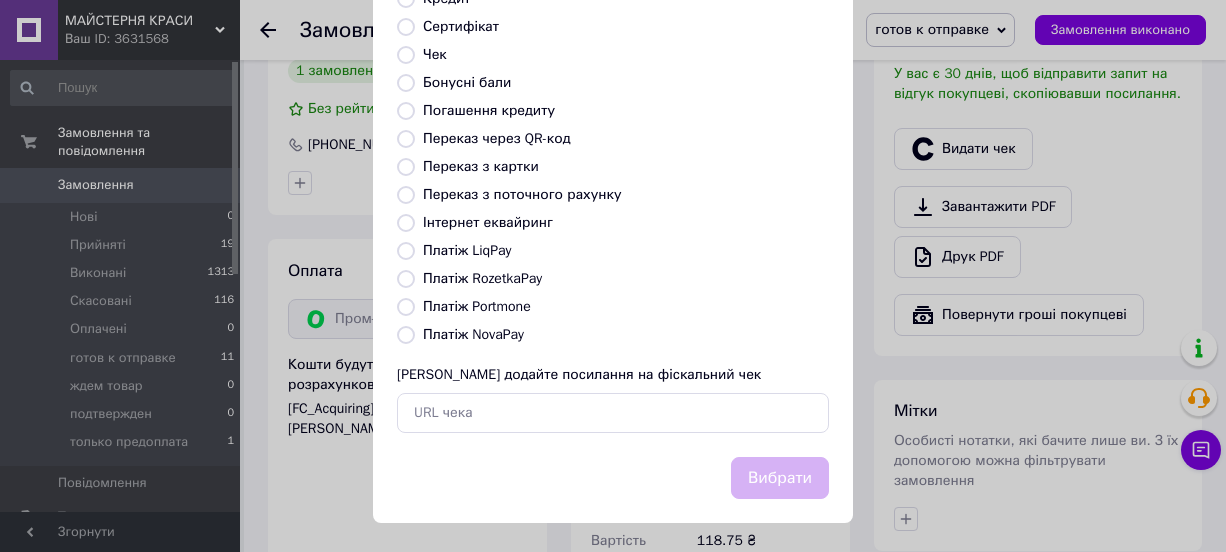 radio on "true" 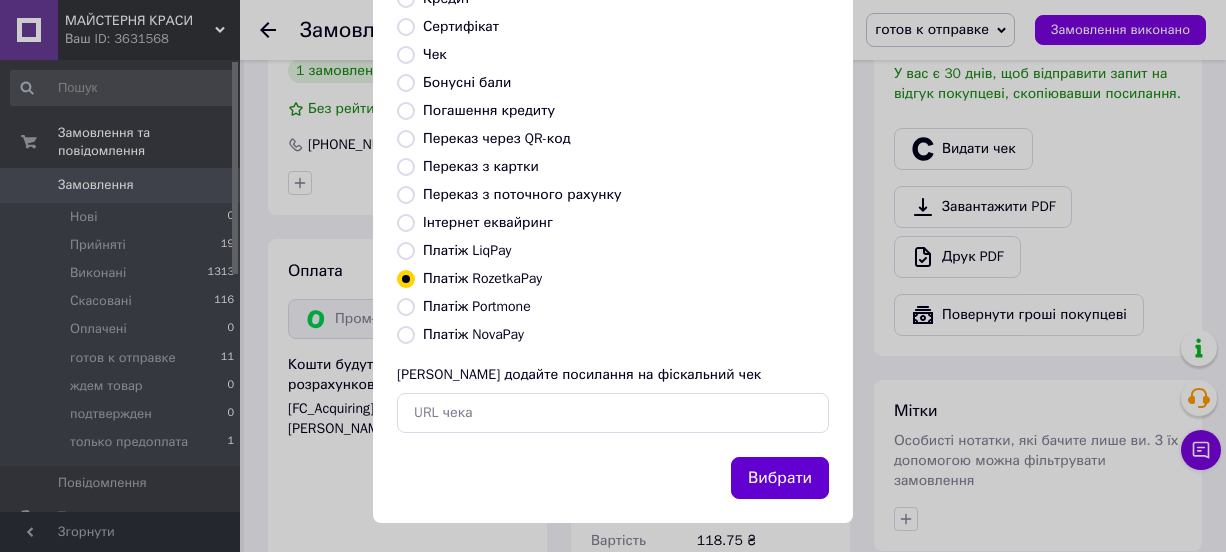 click on "Вибрати" at bounding box center [780, 478] 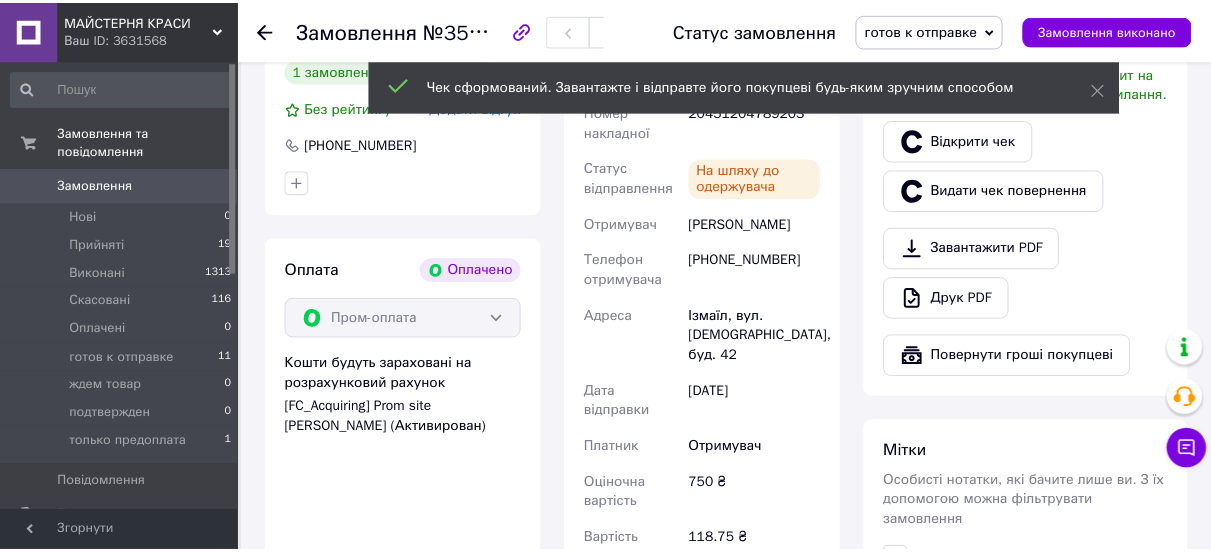 scroll, scrollTop: 77, scrollLeft: 0, axis: vertical 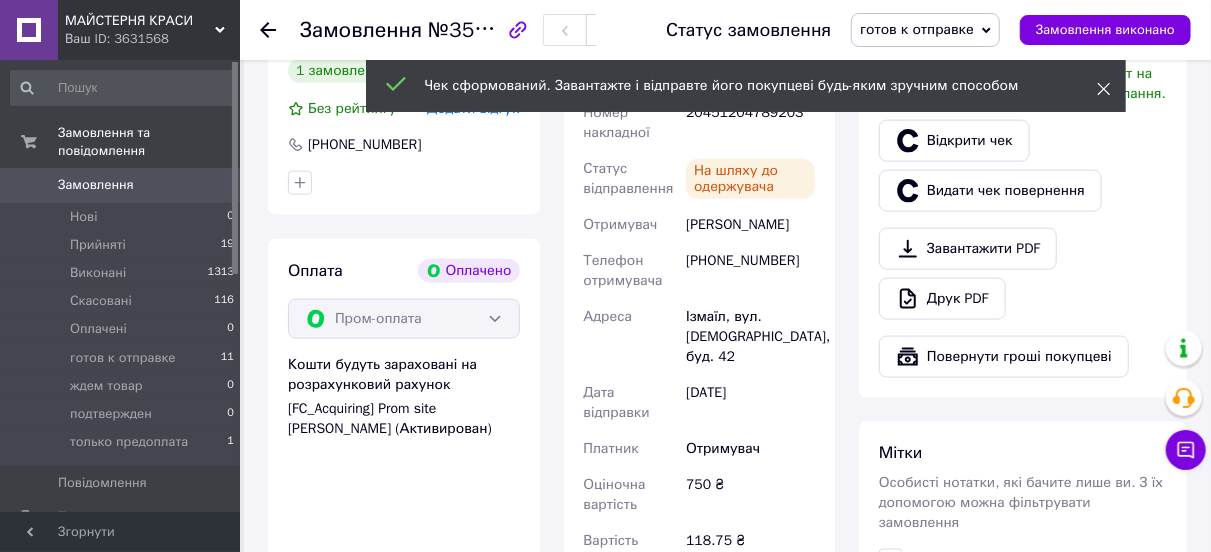 click 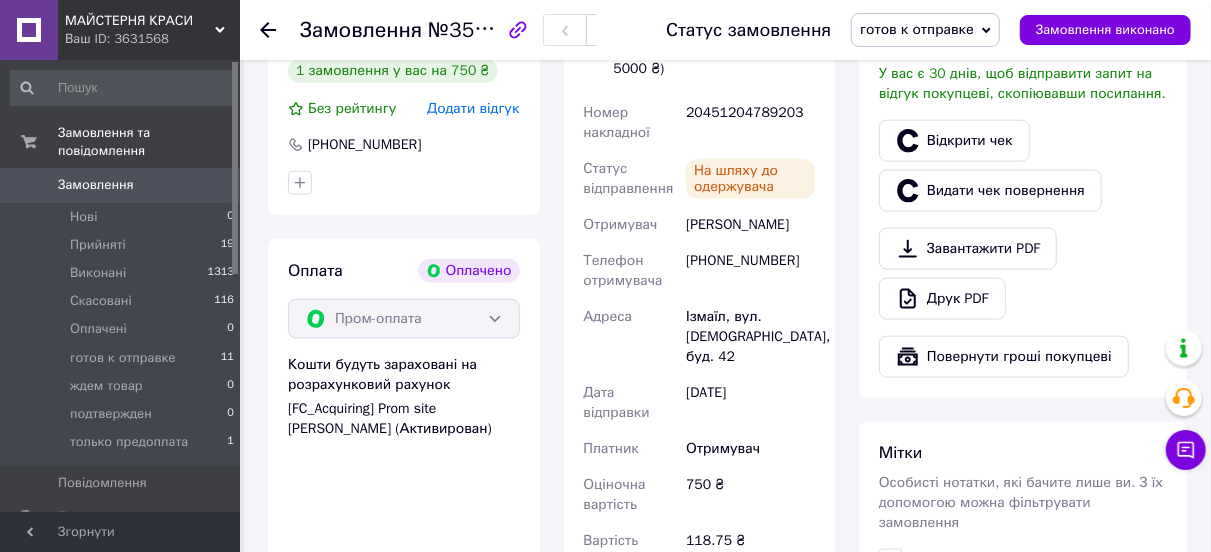click 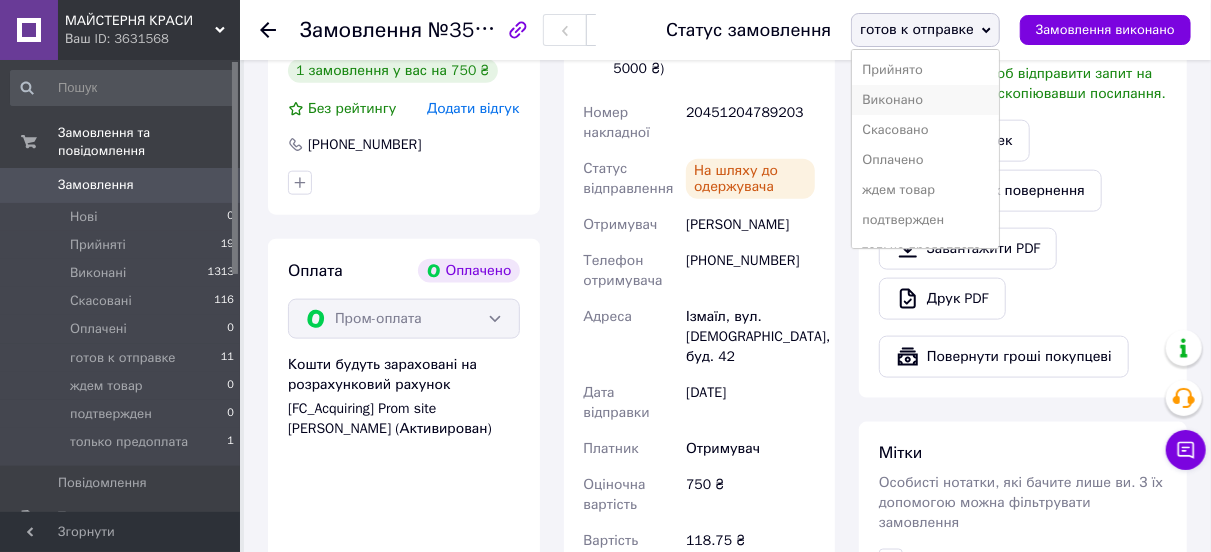 click on "Виконано" at bounding box center [925, 100] 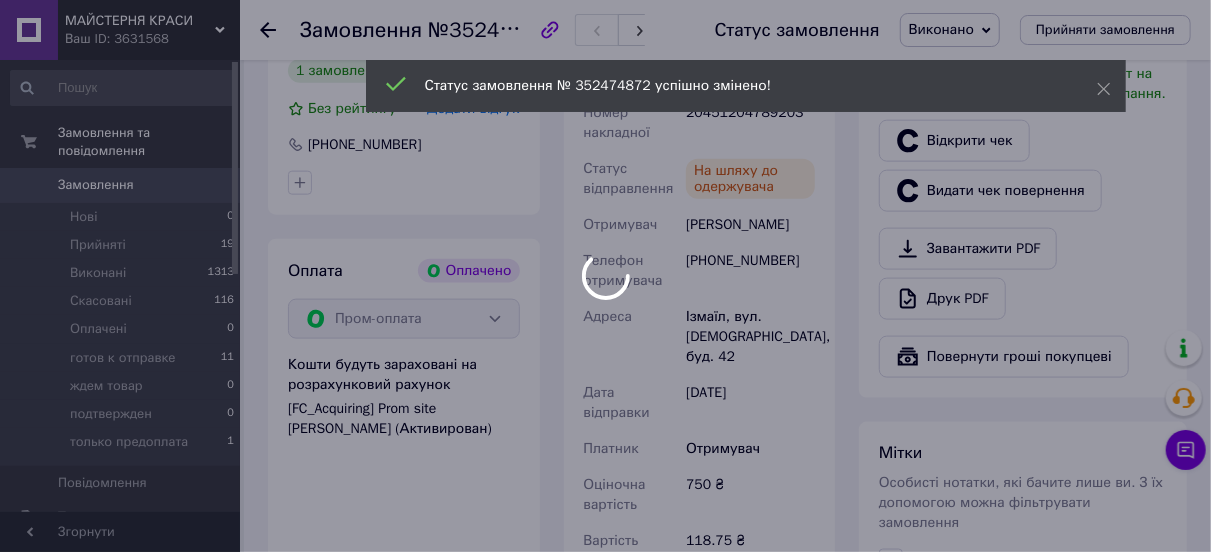 scroll, scrollTop: 174, scrollLeft: 0, axis: vertical 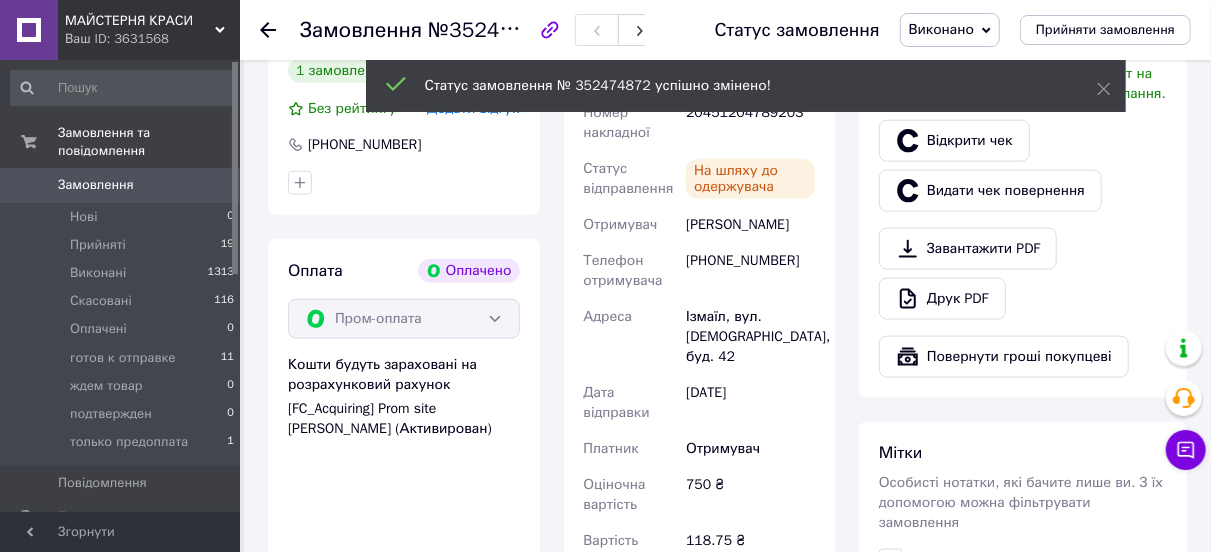 click 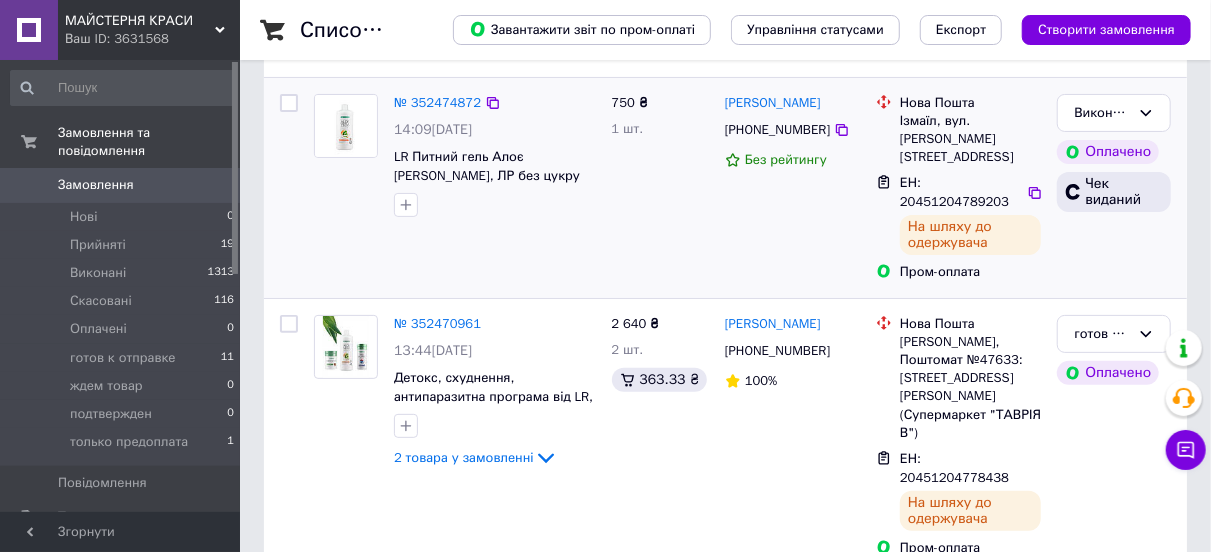 scroll, scrollTop: 200, scrollLeft: 0, axis: vertical 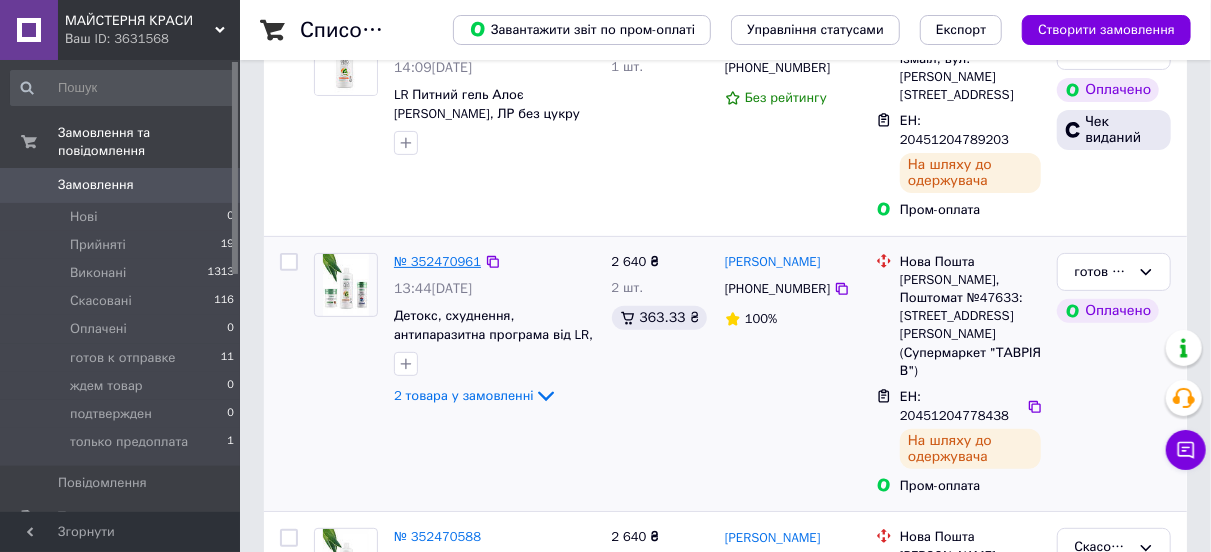 click on "№ 352470961" at bounding box center (437, 261) 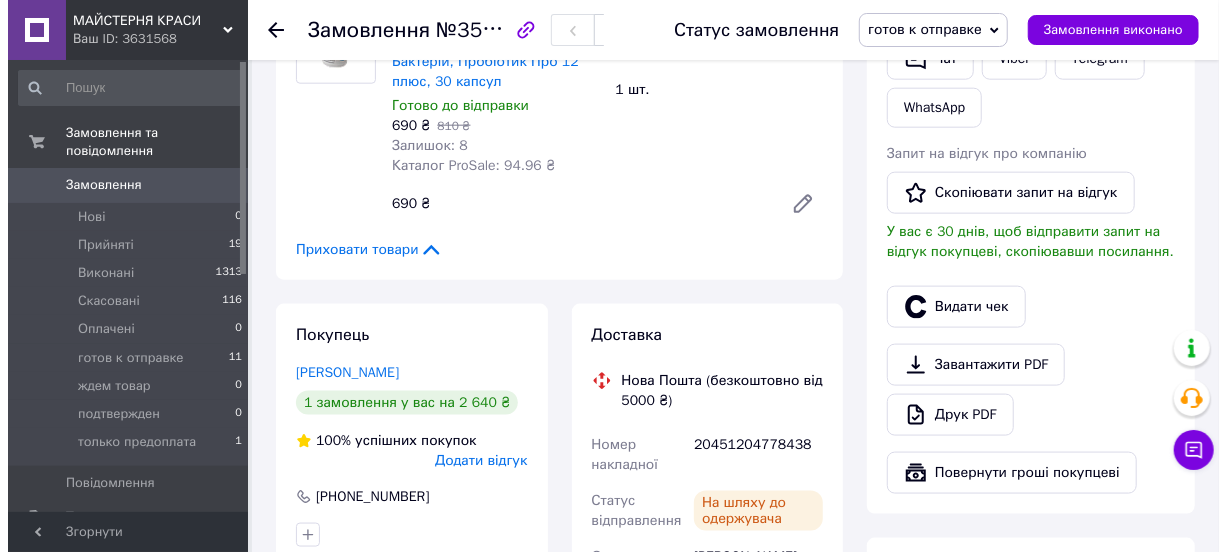 scroll, scrollTop: 1100, scrollLeft: 0, axis: vertical 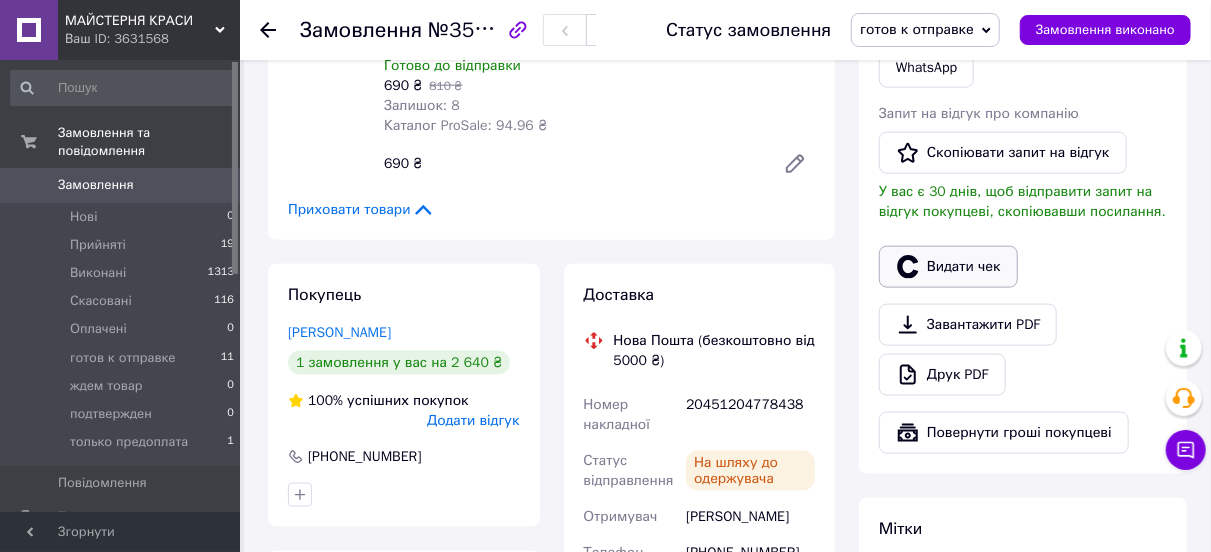click on "Видати чек" at bounding box center [948, 267] 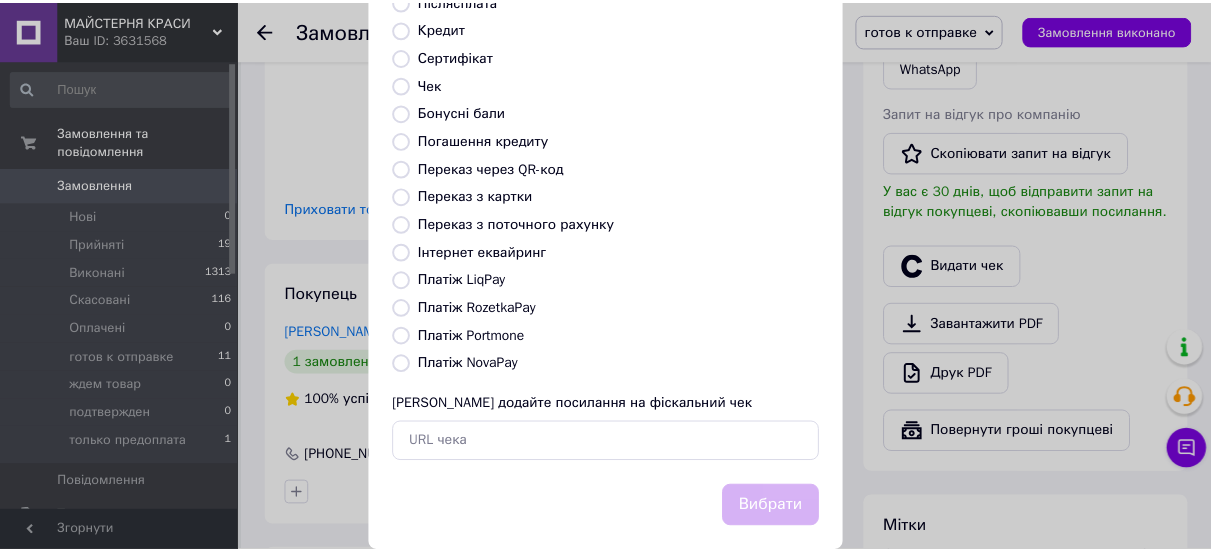 scroll, scrollTop: 300, scrollLeft: 0, axis: vertical 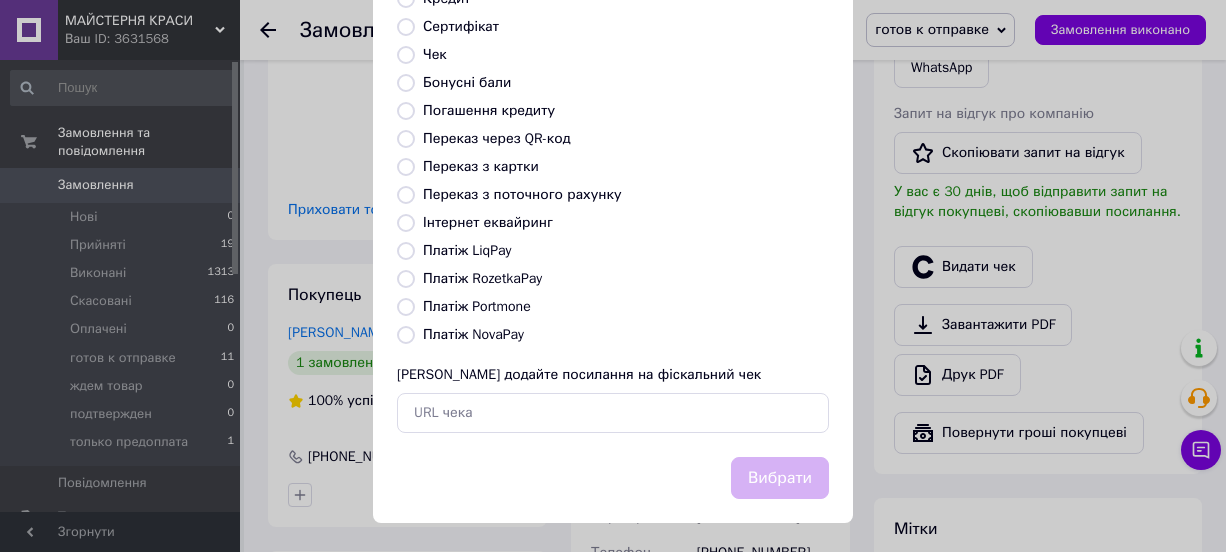 click on "Платіж RozetkaPay" at bounding box center [406, 279] 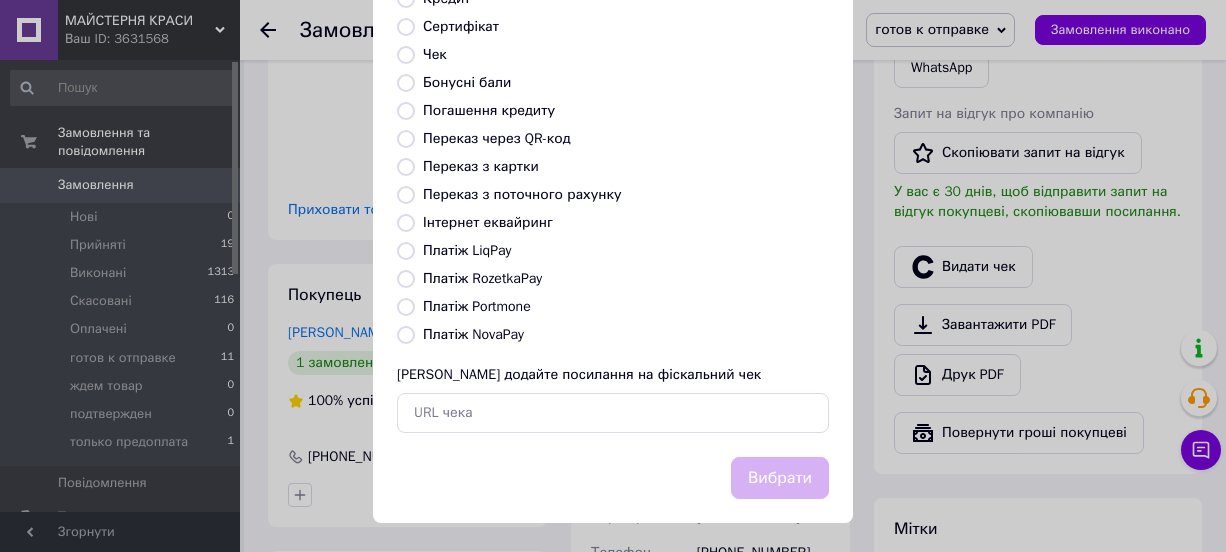 radio on "true" 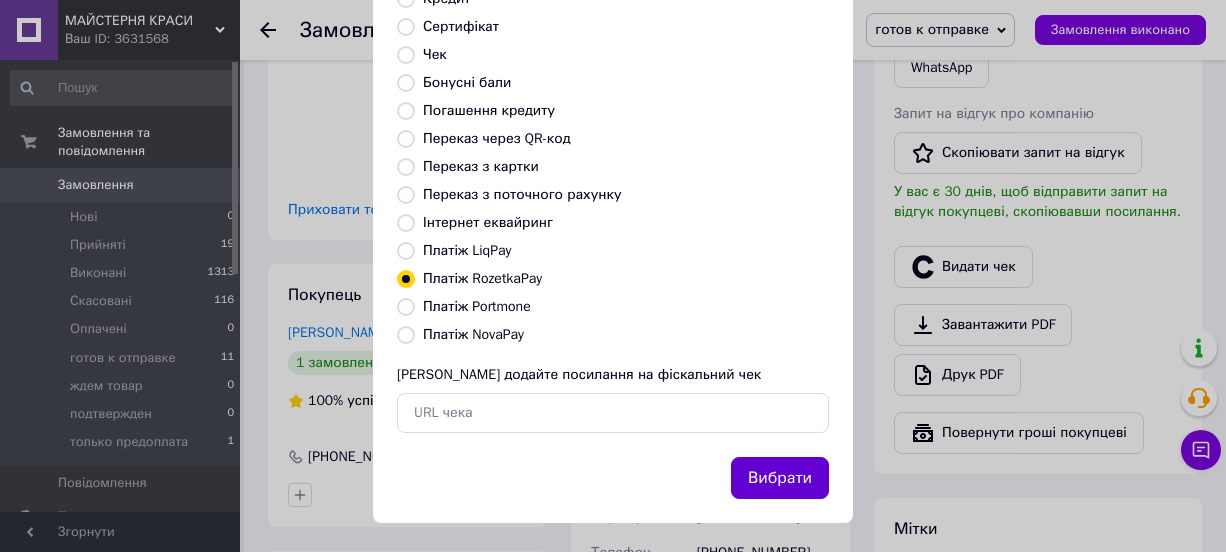 click on "Вибрати" at bounding box center (780, 478) 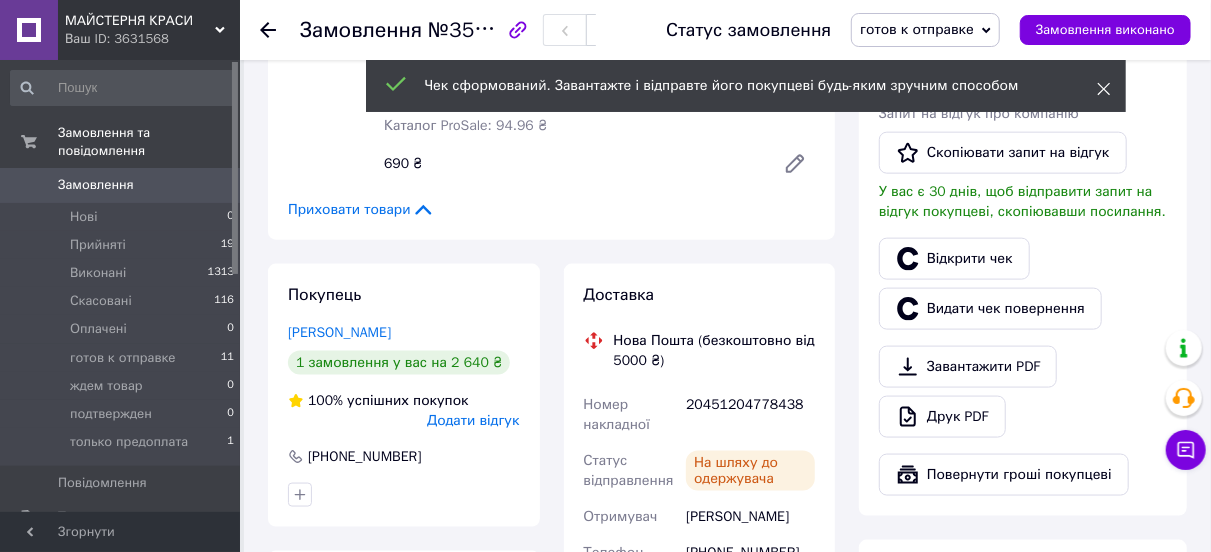 click 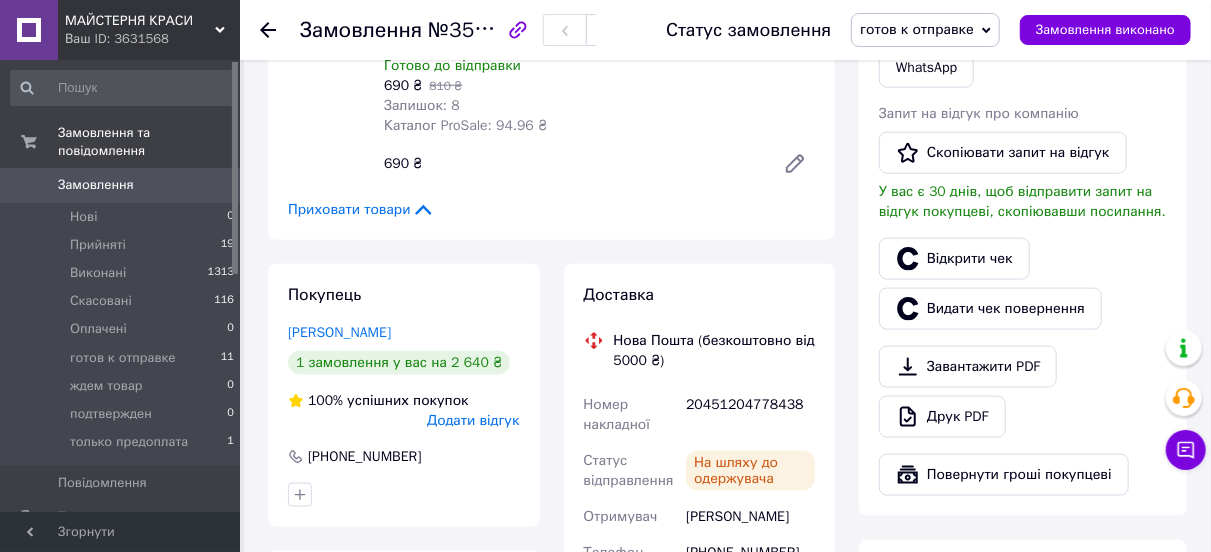 click 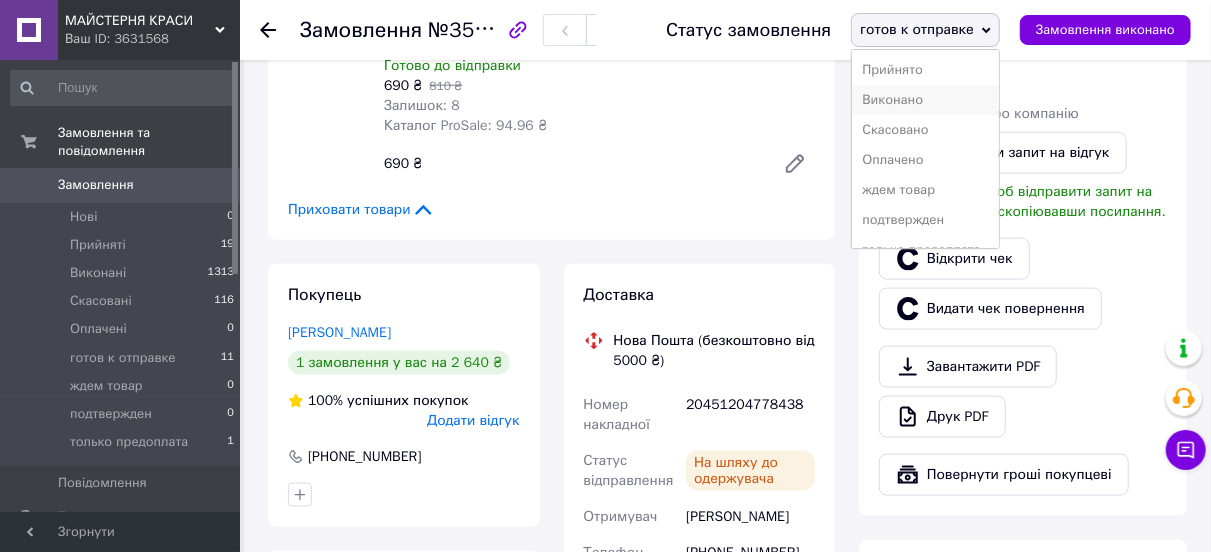 click on "Виконано" at bounding box center (925, 100) 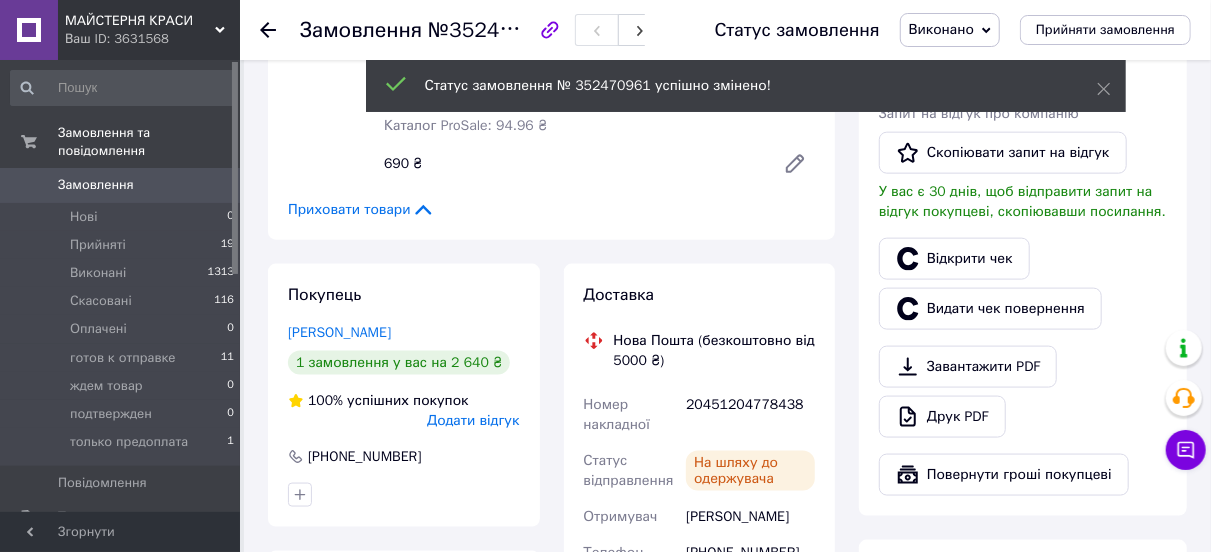 click 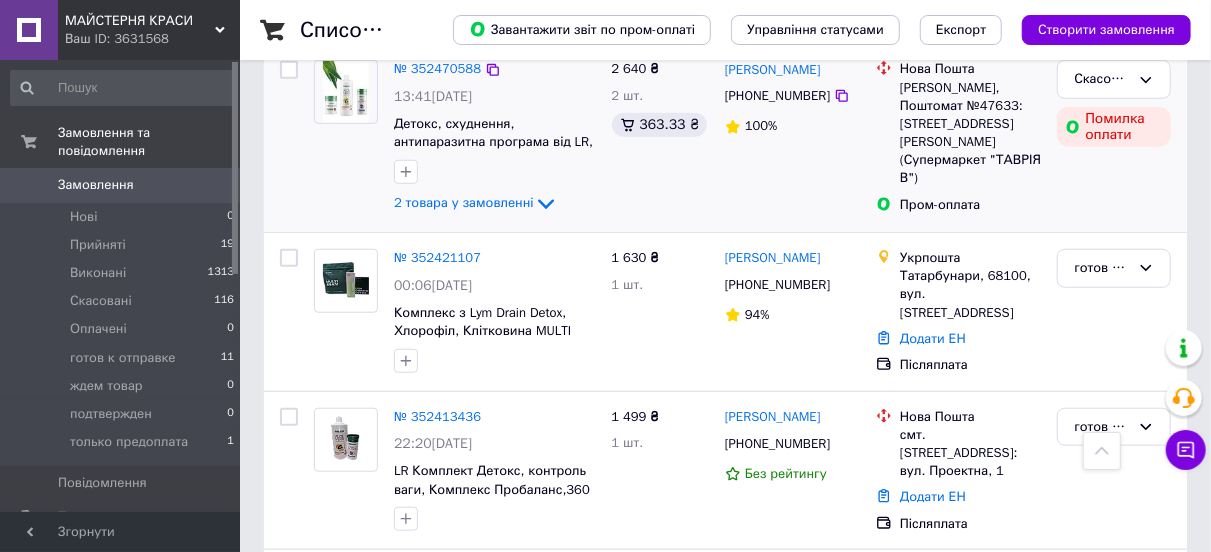 scroll, scrollTop: 700, scrollLeft: 0, axis: vertical 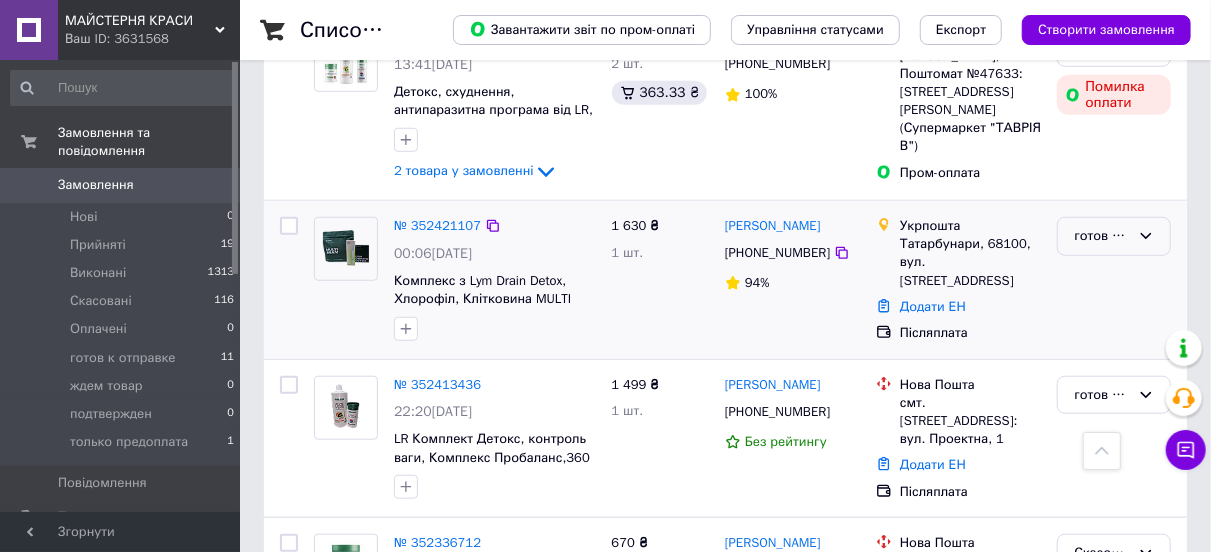 click 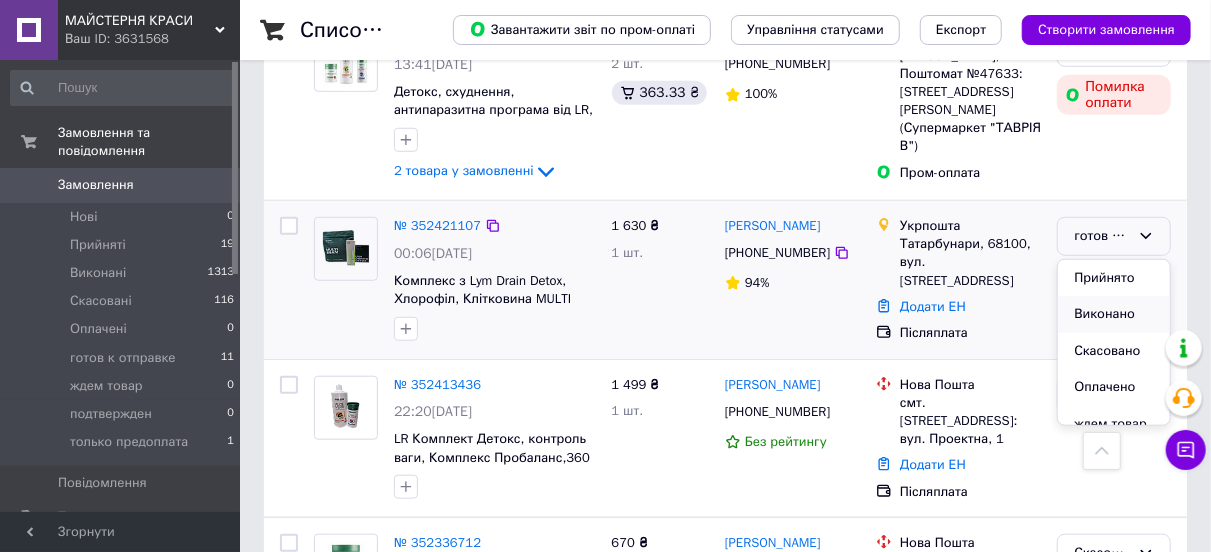click on "Виконано" at bounding box center [1114, 314] 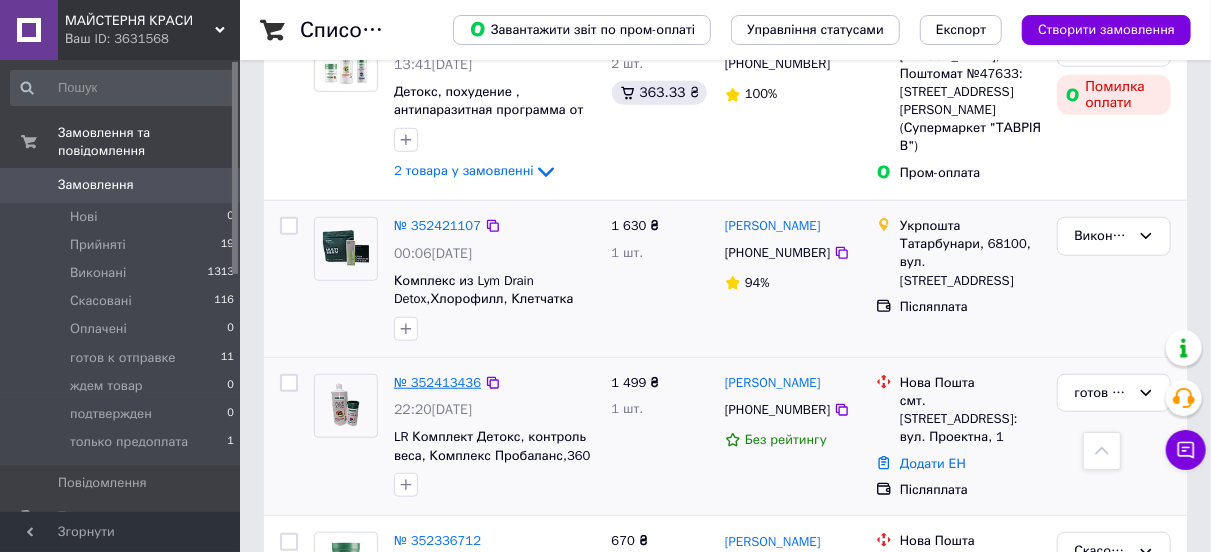 click on "№ 352413436" at bounding box center [437, 382] 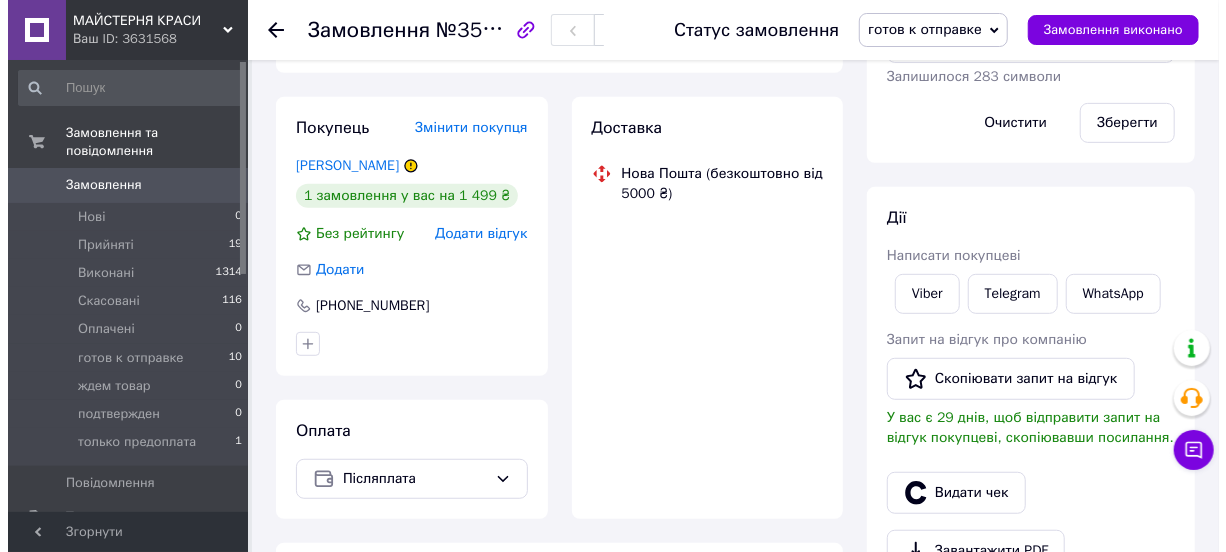 scroll, scrollTop: 700, scrollLeft: 0, axis: vertical 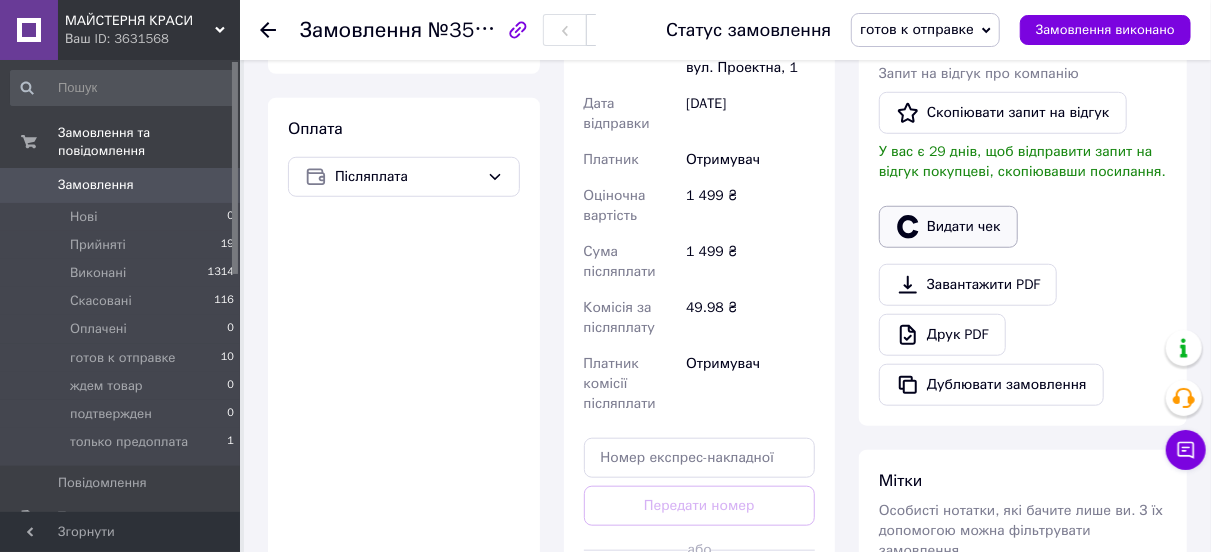 click on "Видати чек" at bounding box center [948, 227] 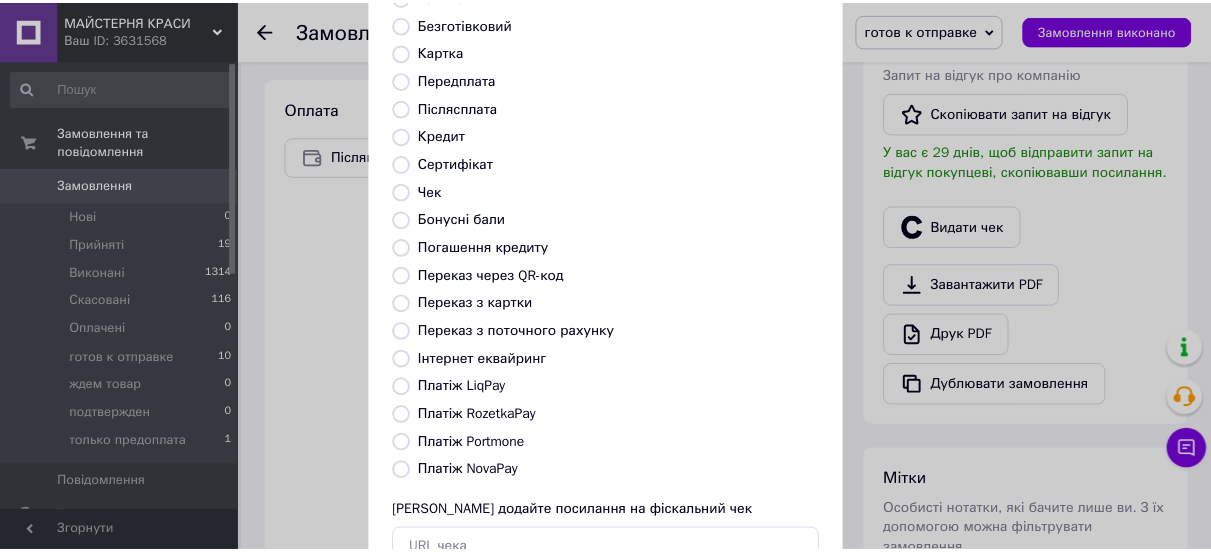 scroll, scrollTop: 300, scrollLeft: 0, axis: vertical 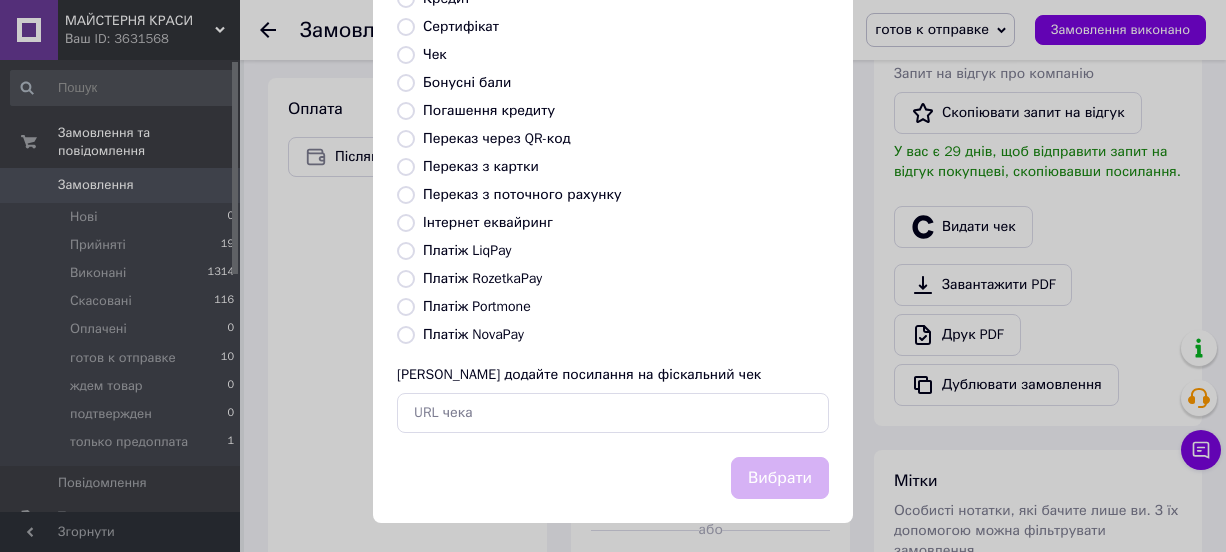 click on "Платіж NovaPay" at bounding box center [406, 335] 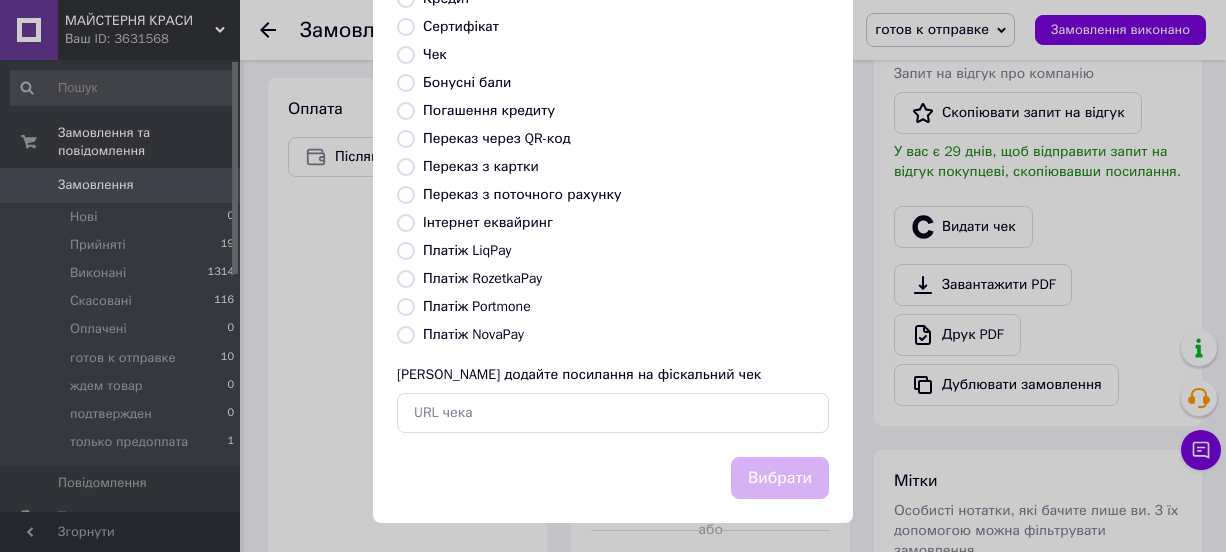 radio on "true" 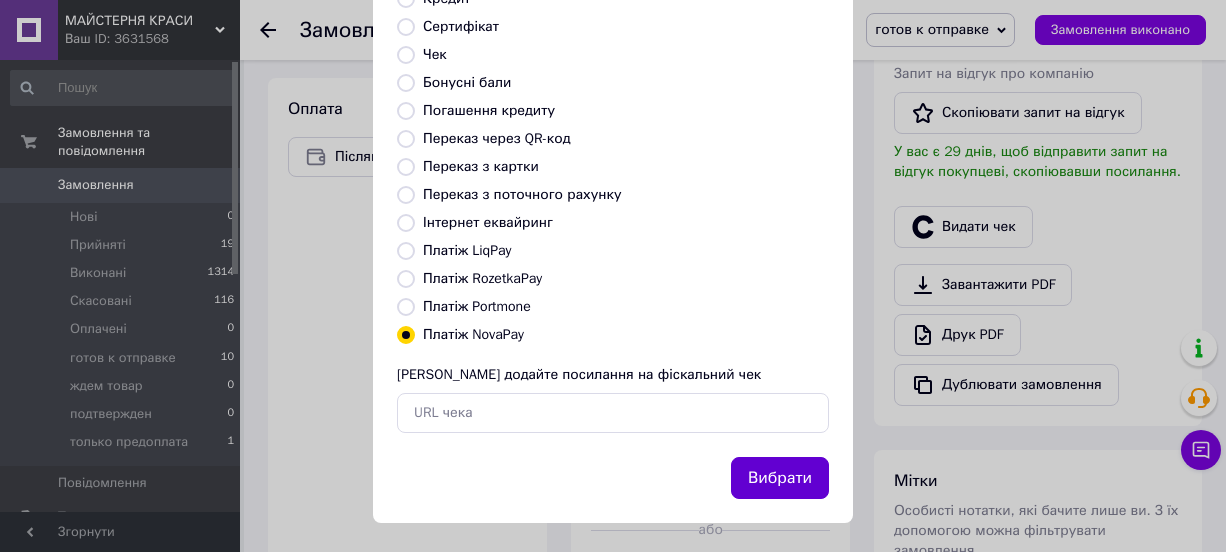 click on "Вибрати" at bounding box center [780, 478] 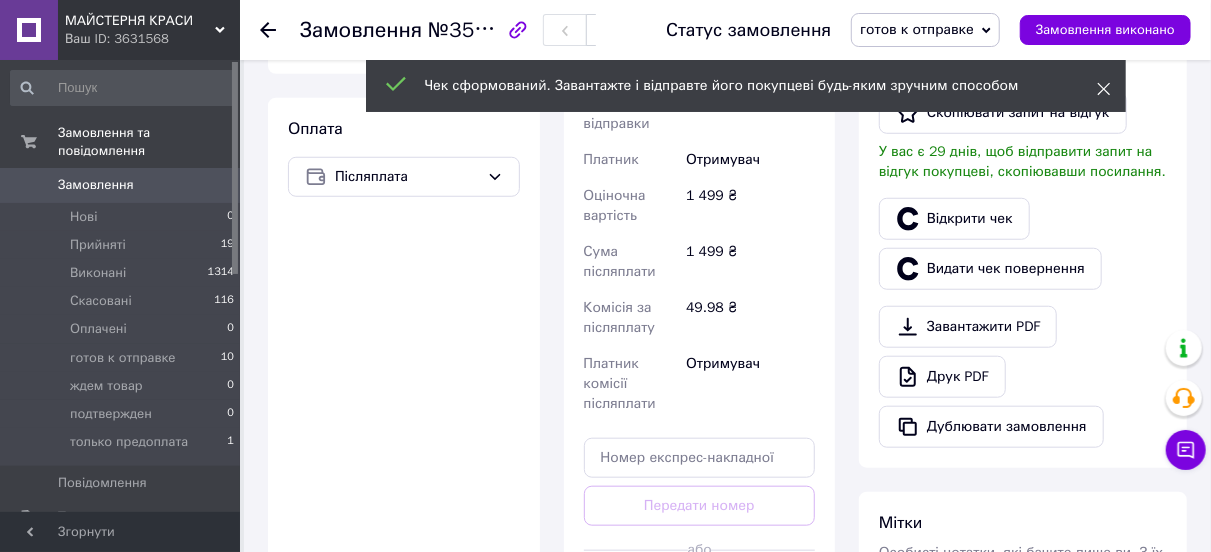 click 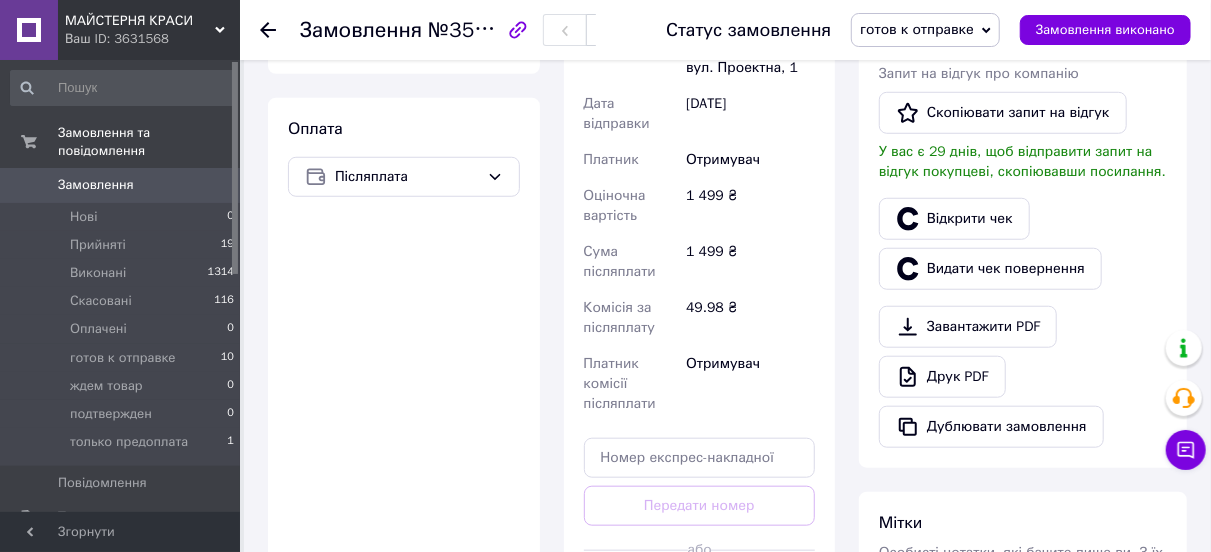click 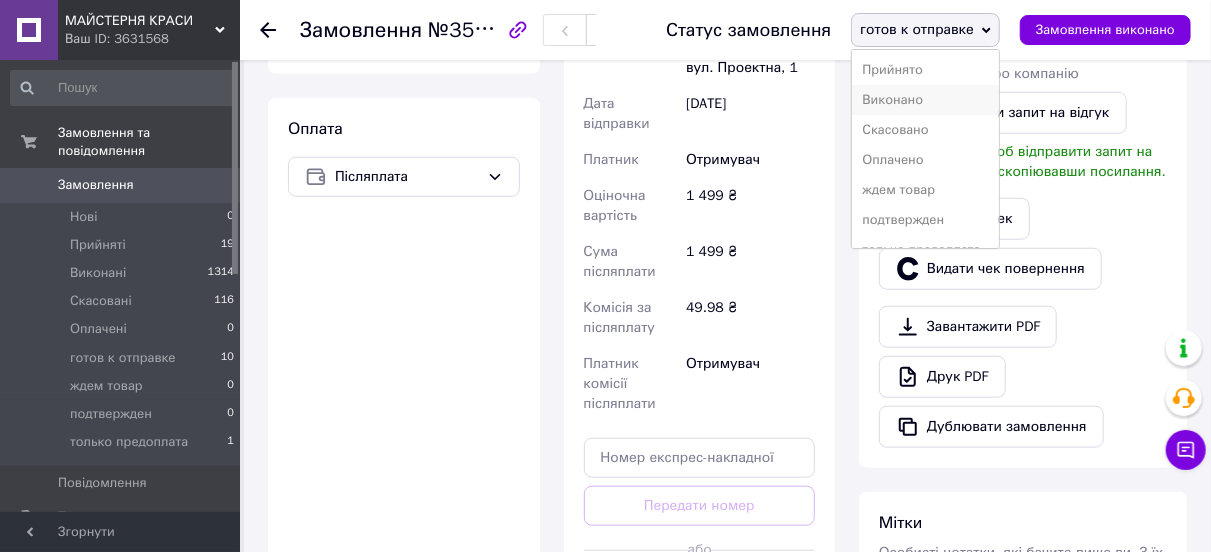 click on "Виконано" at bounding box center (925, 100) 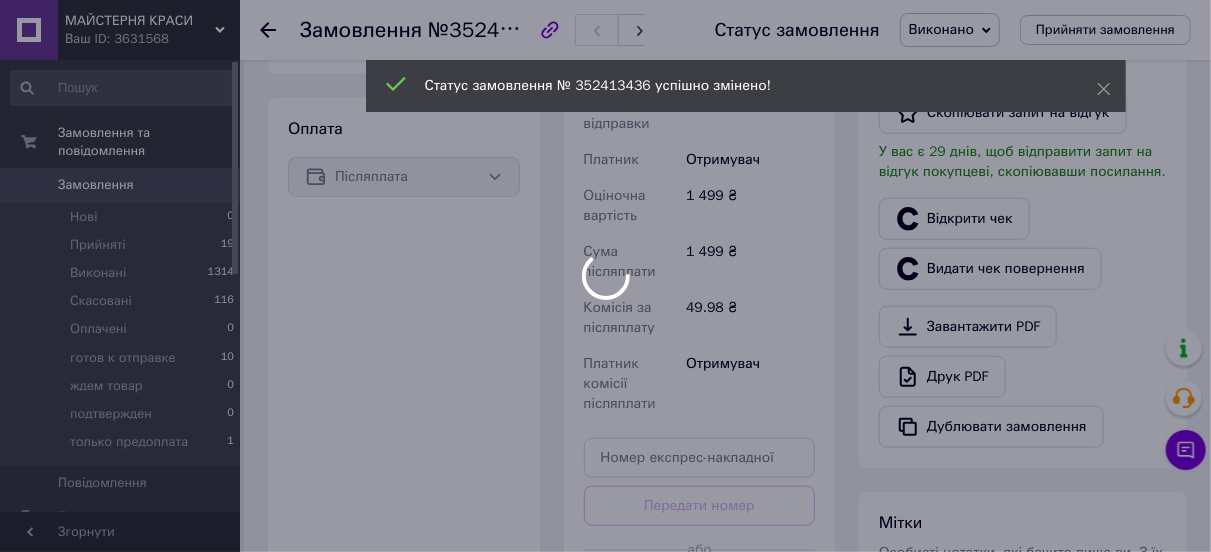 scroll, scrollTop: 85, scrollLeft: 0, axis: vertical 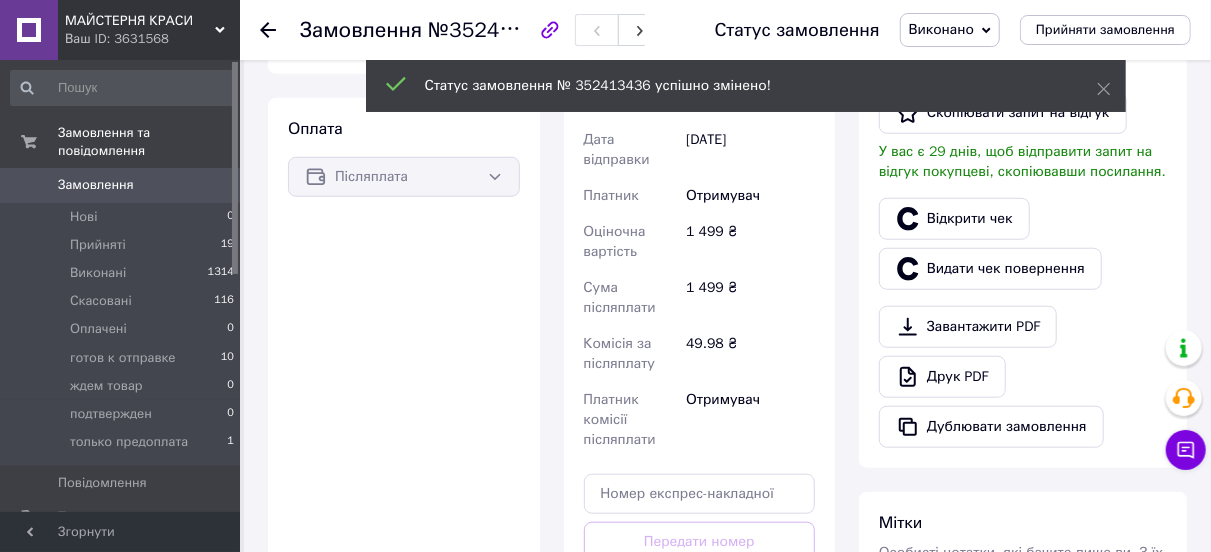 click 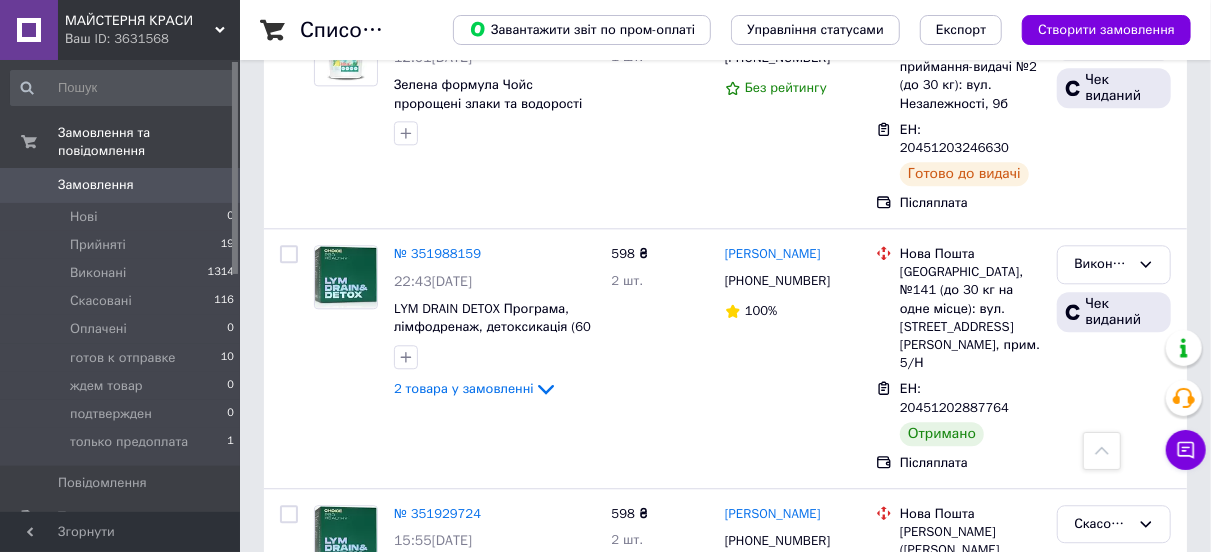 scroll, scrollTop: 2300, scrollLeft: 0, axis: vertical 